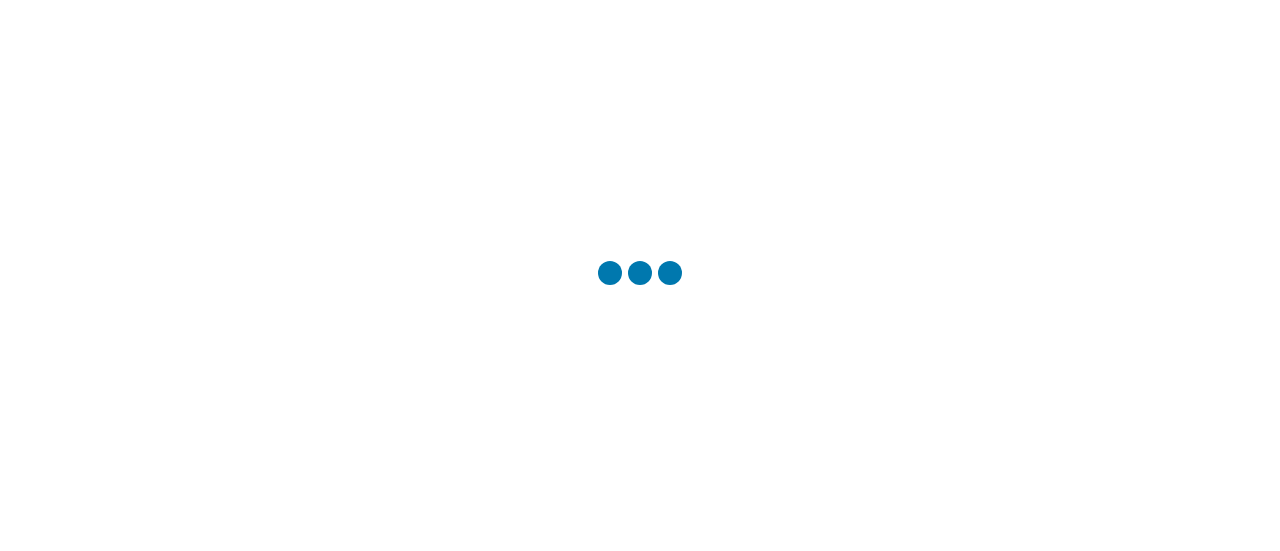 scroll, scrollTop: 0, scrollLeft: 0, axis: both 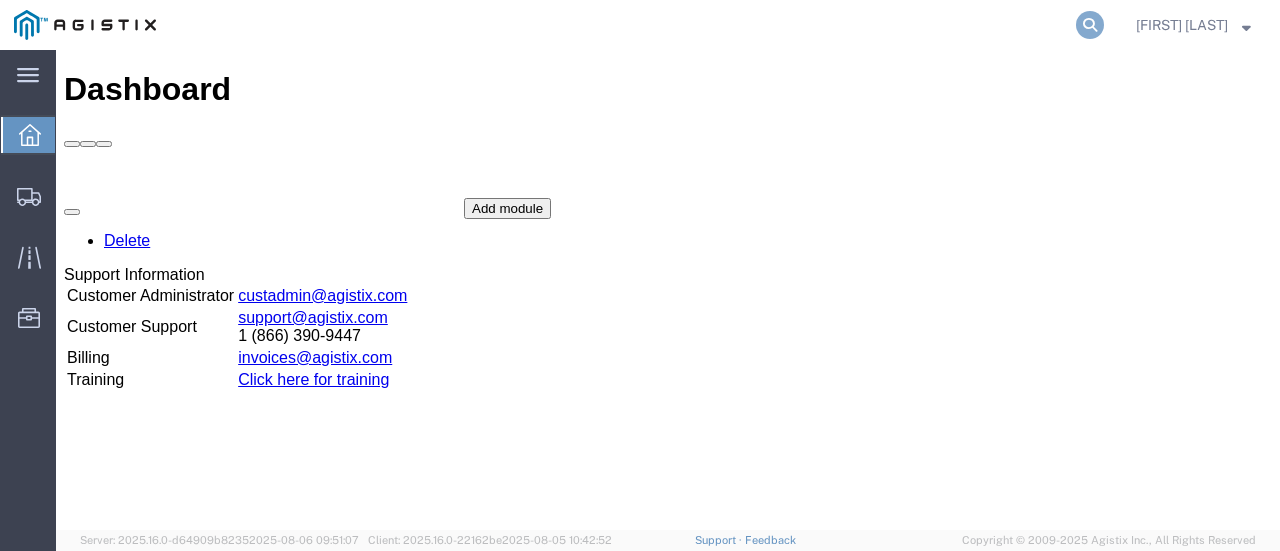 click 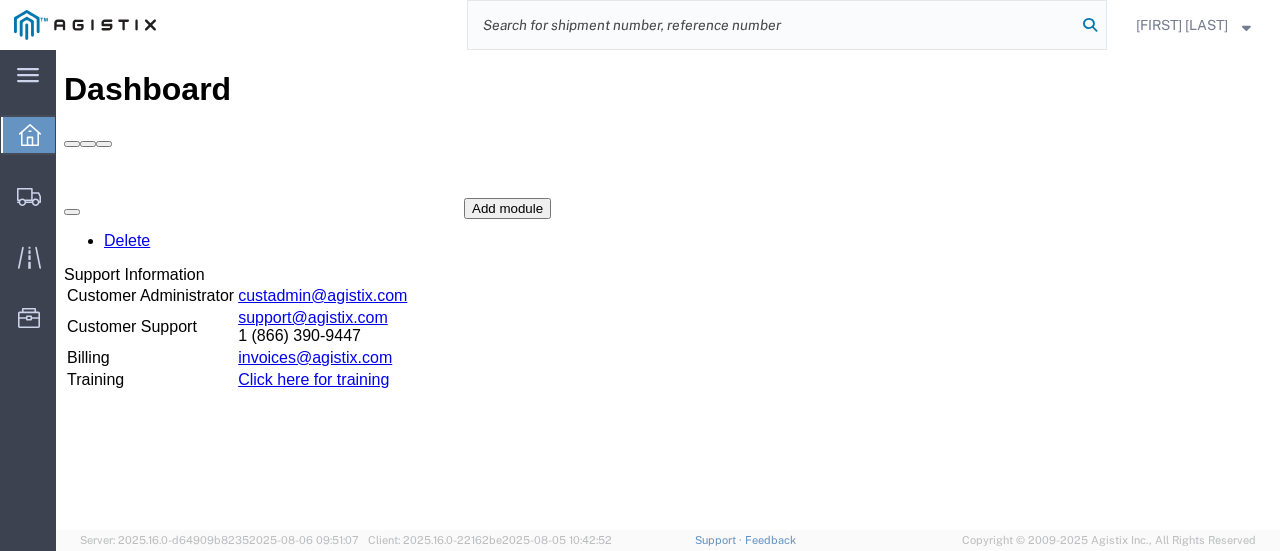 paste on "56210294" 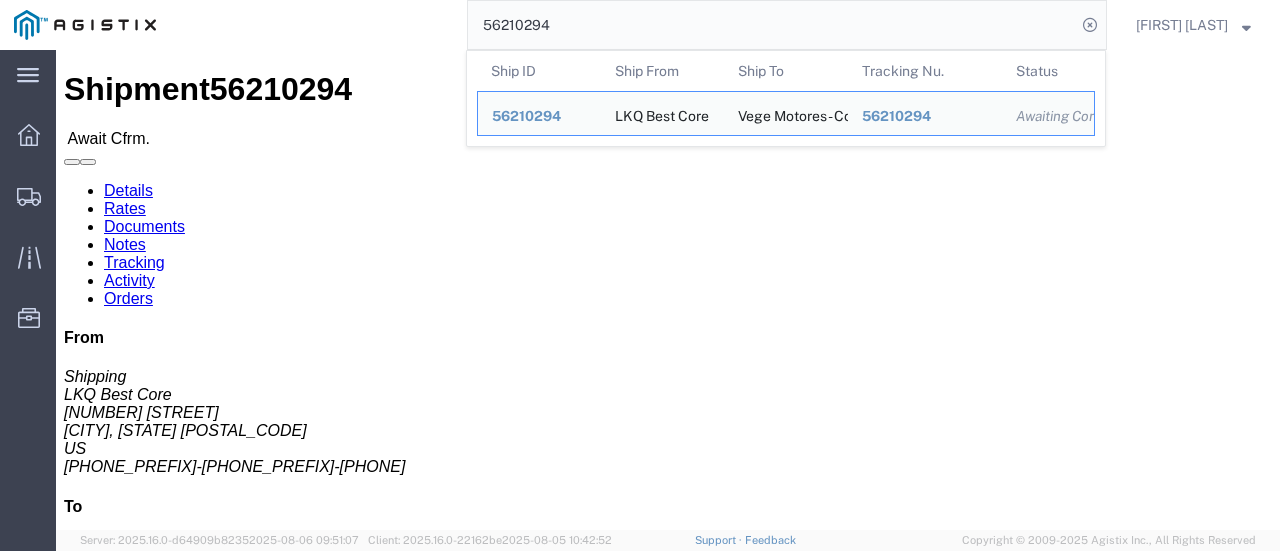 click on "Shipment Detail" 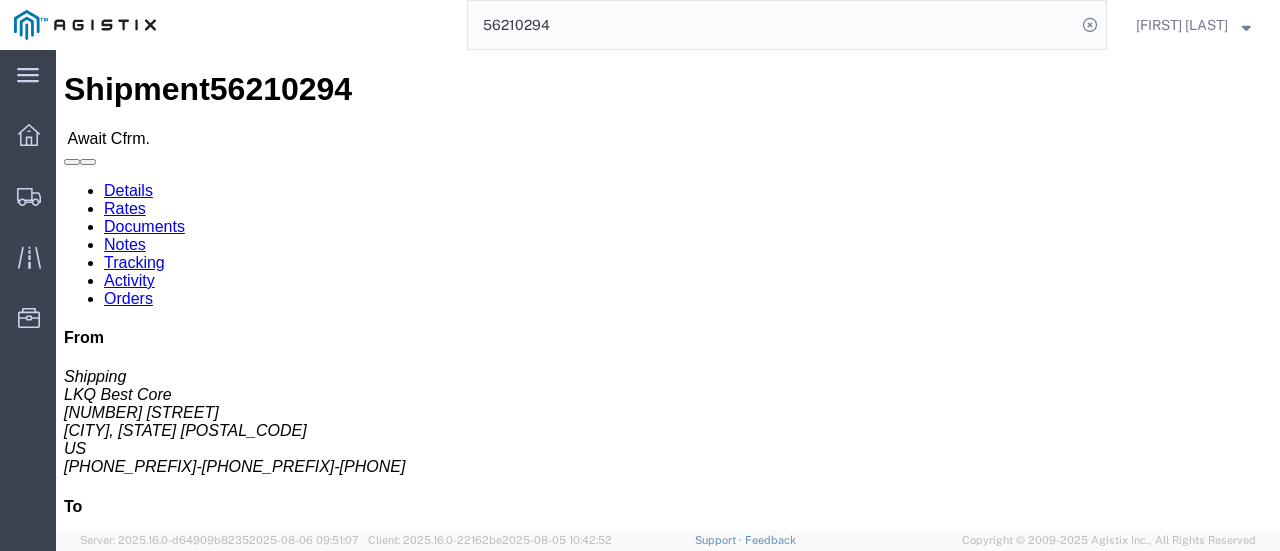 click on "Rates" 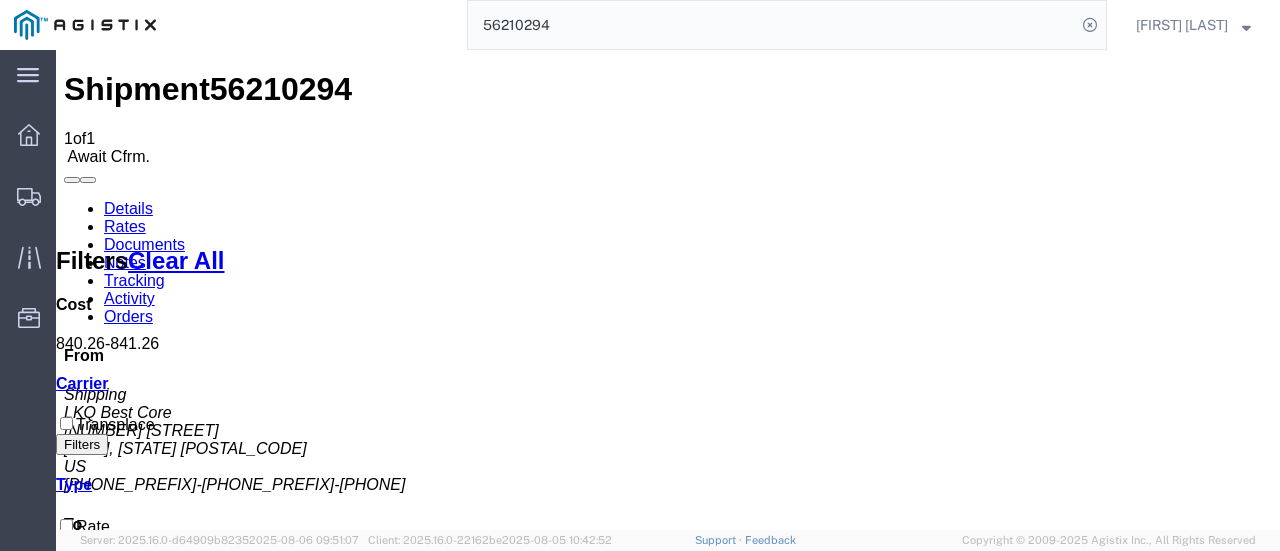 click on "56210294" 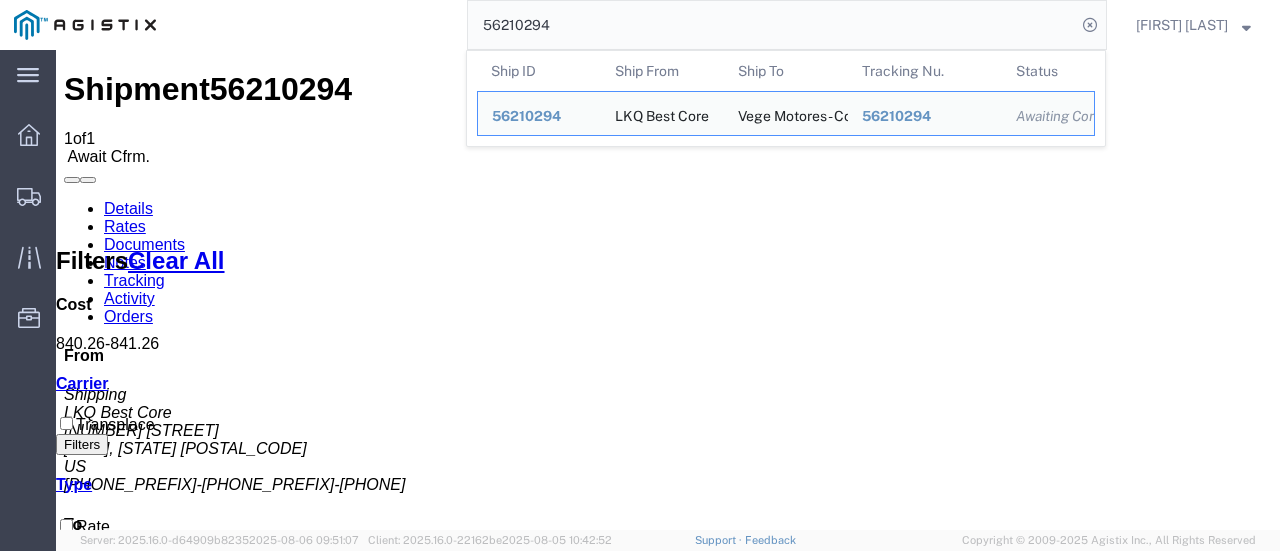 click on "56210294" 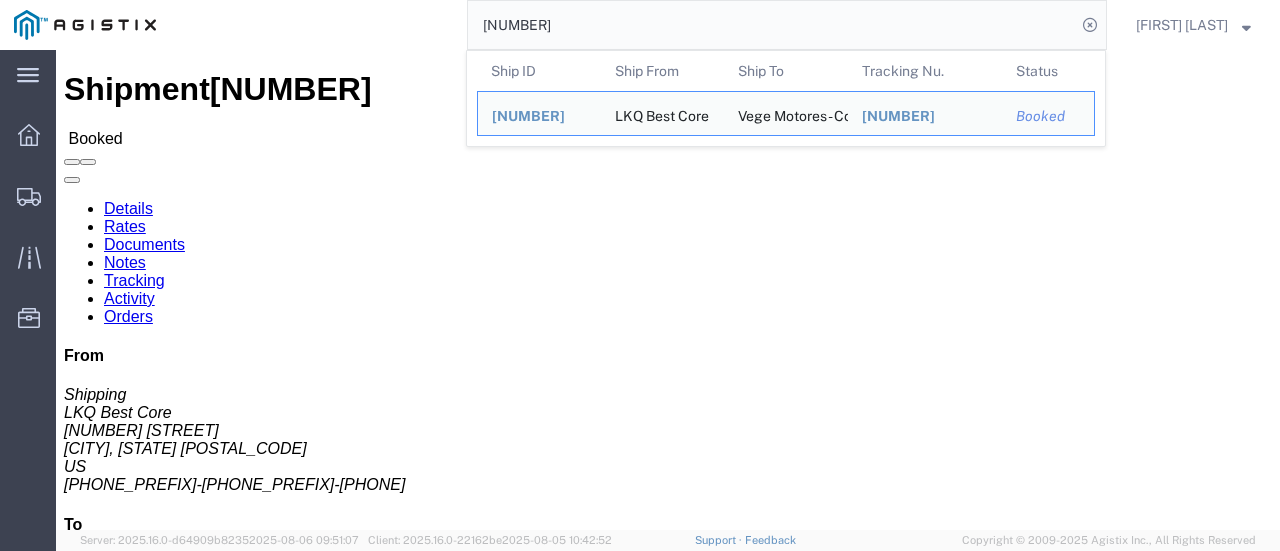 click on "Rates" 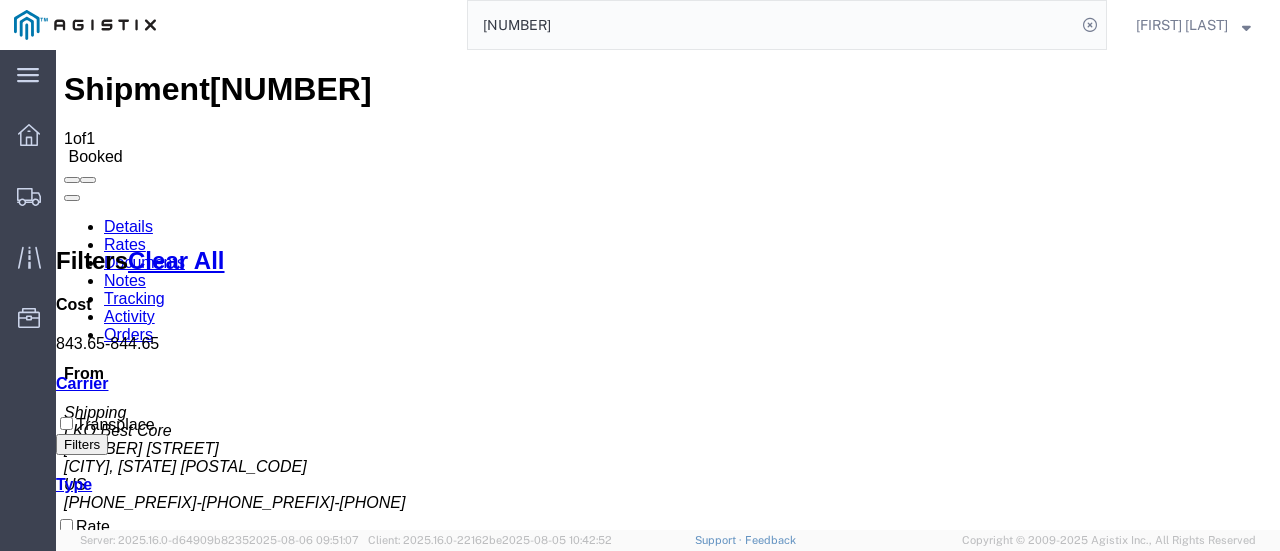 click on "[NUMBER]" 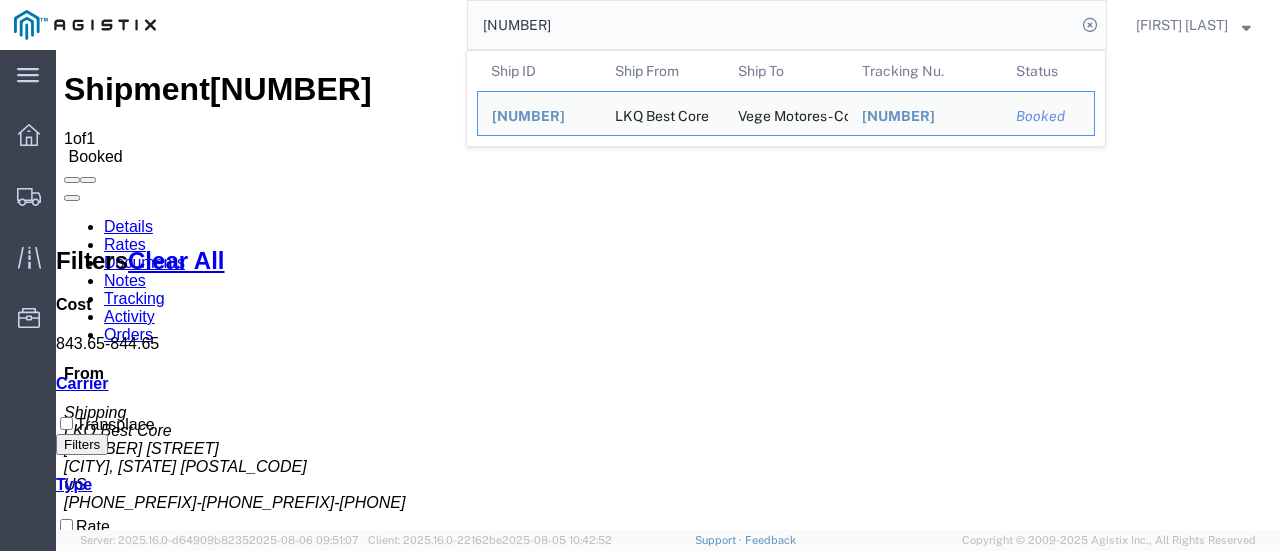 click on "[NUMBER]" 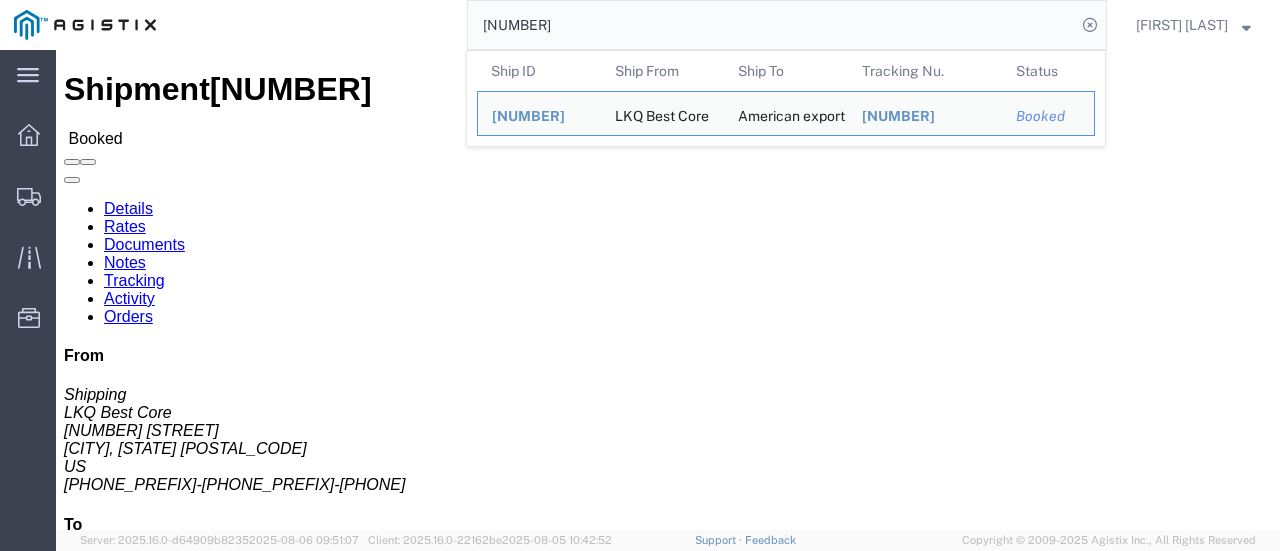 click on "Rates" 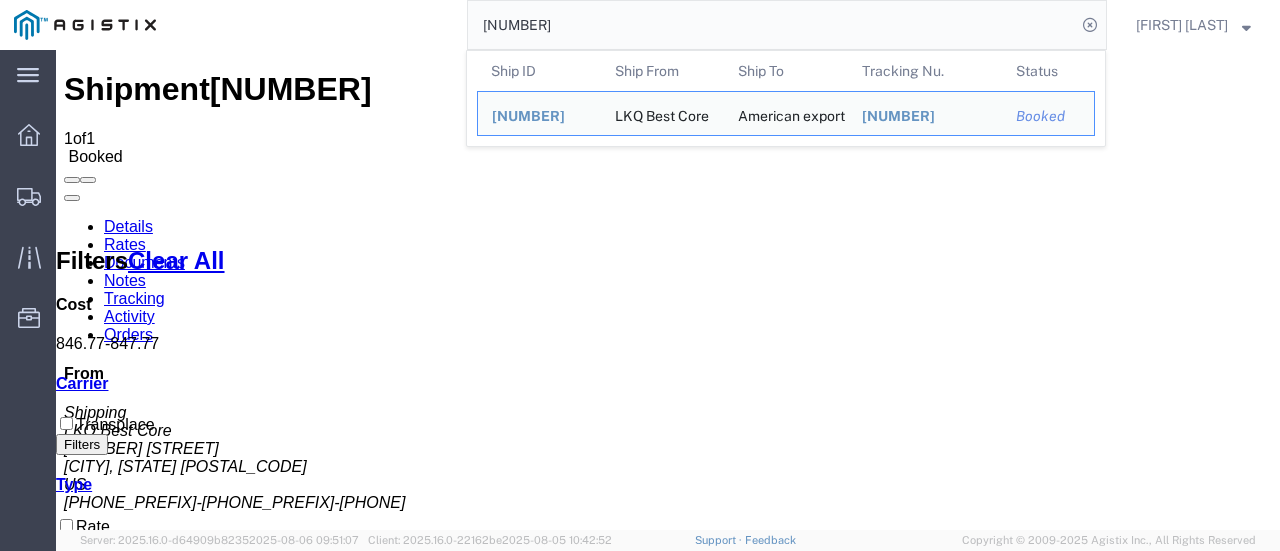 click on "[NUMBER]" 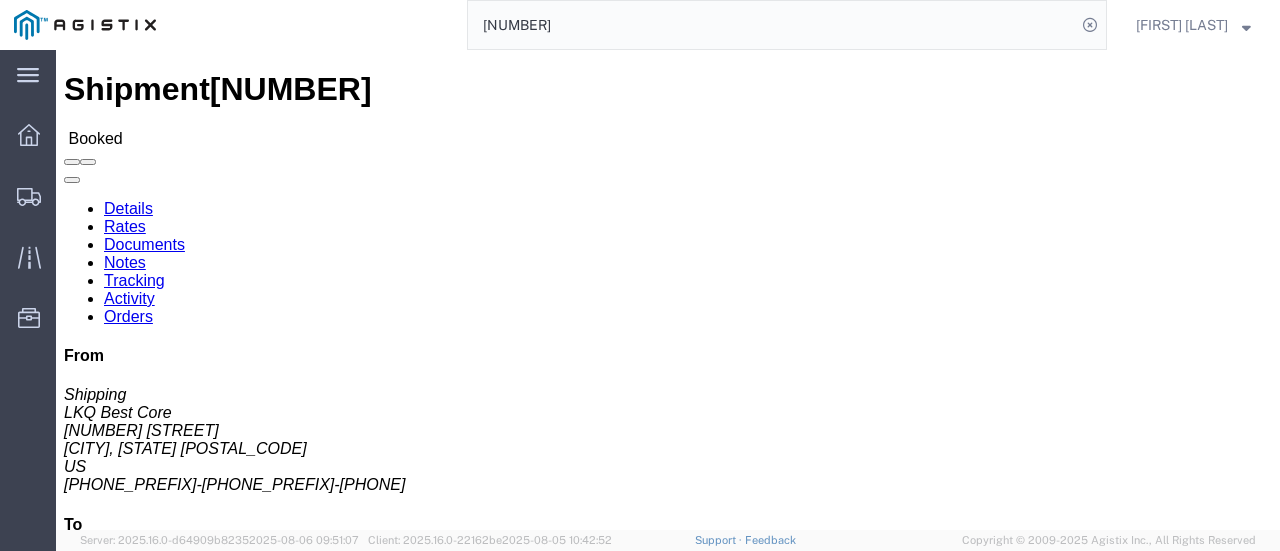 click on "Rates" 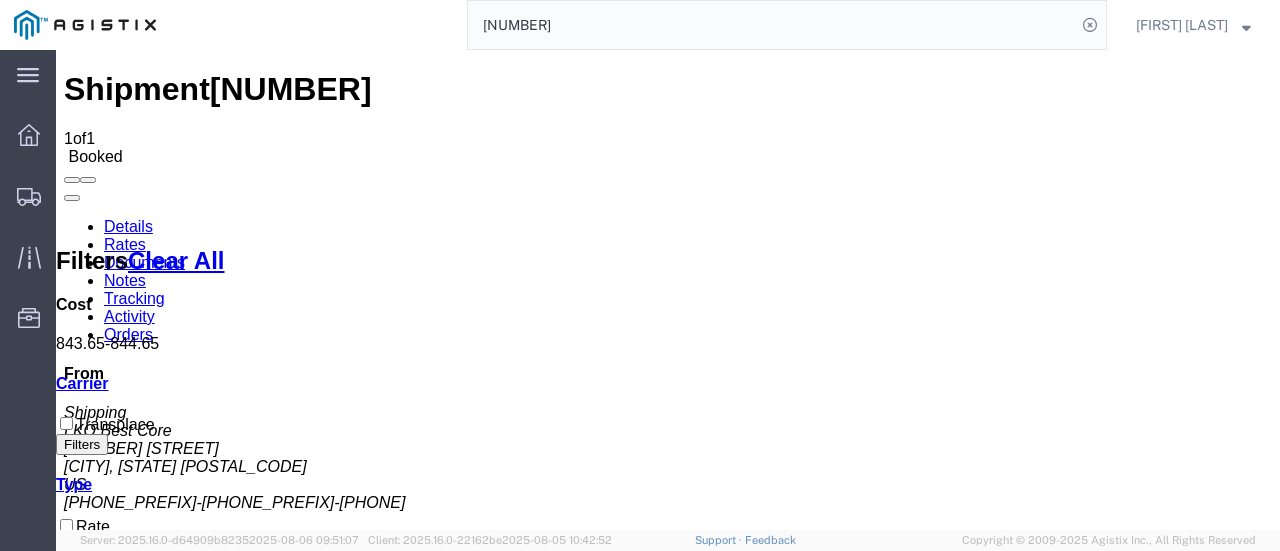 click on "[NUMBER]" 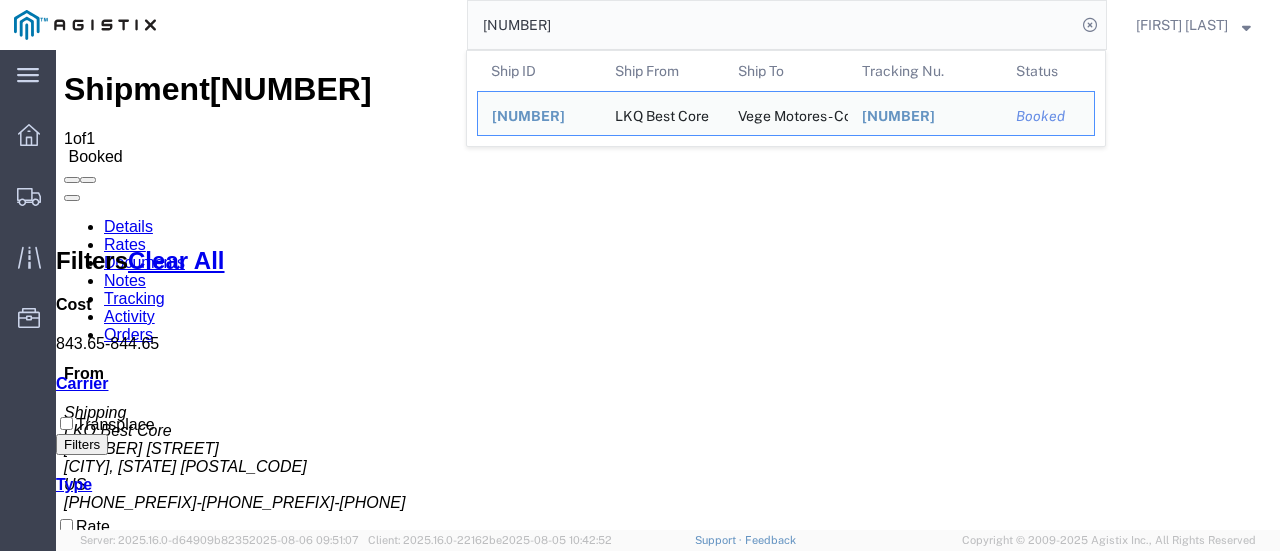 click on "[NUMBER]" 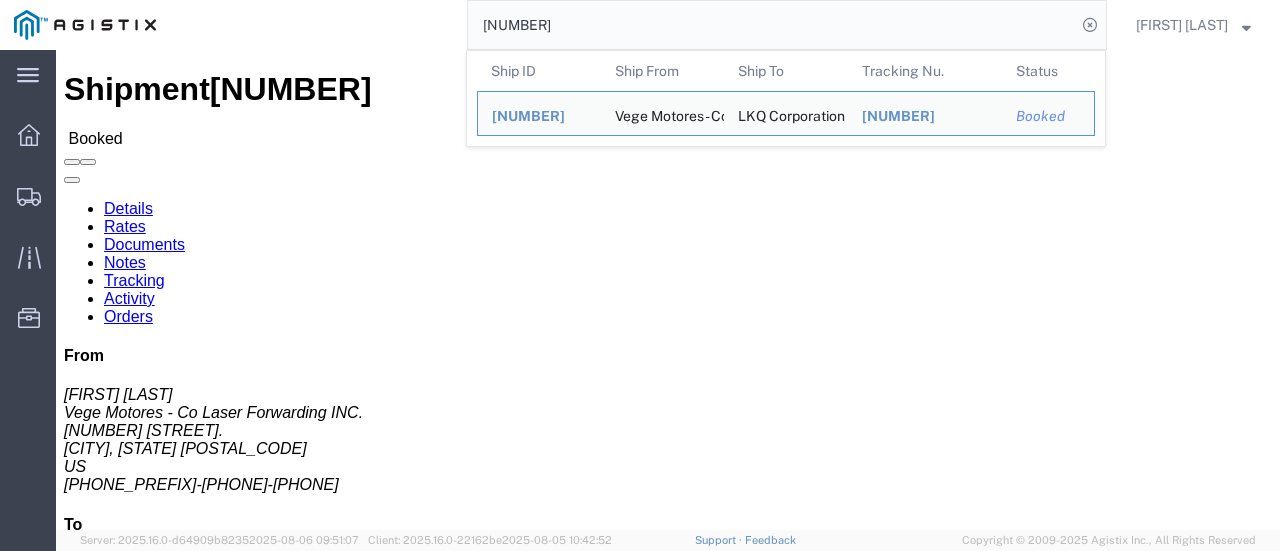 click on "Rates" 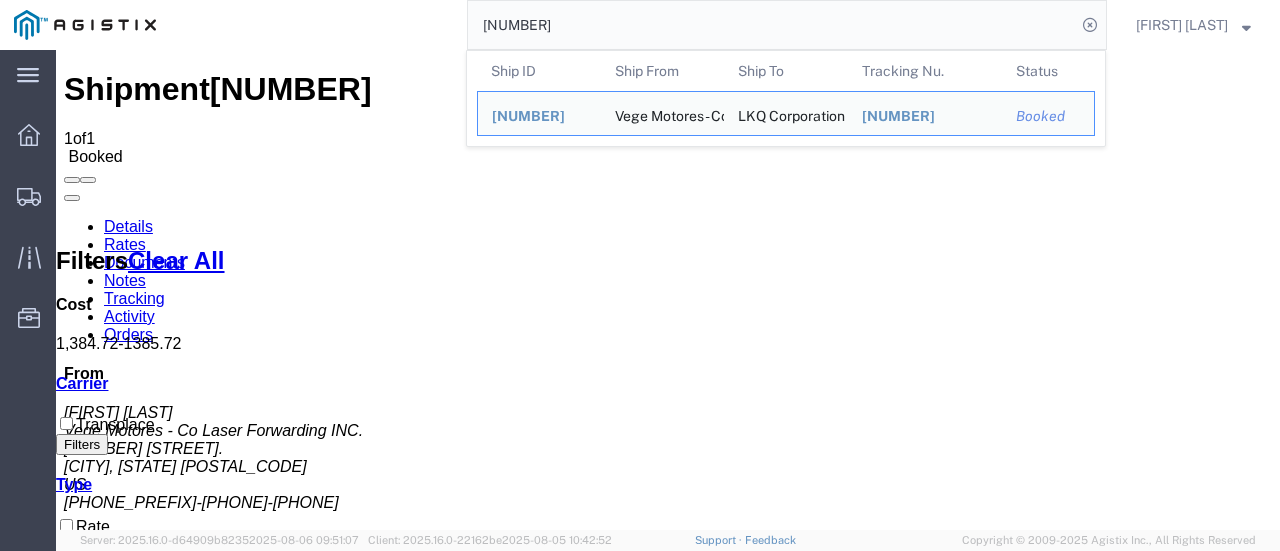 click on "[NUMBER]" 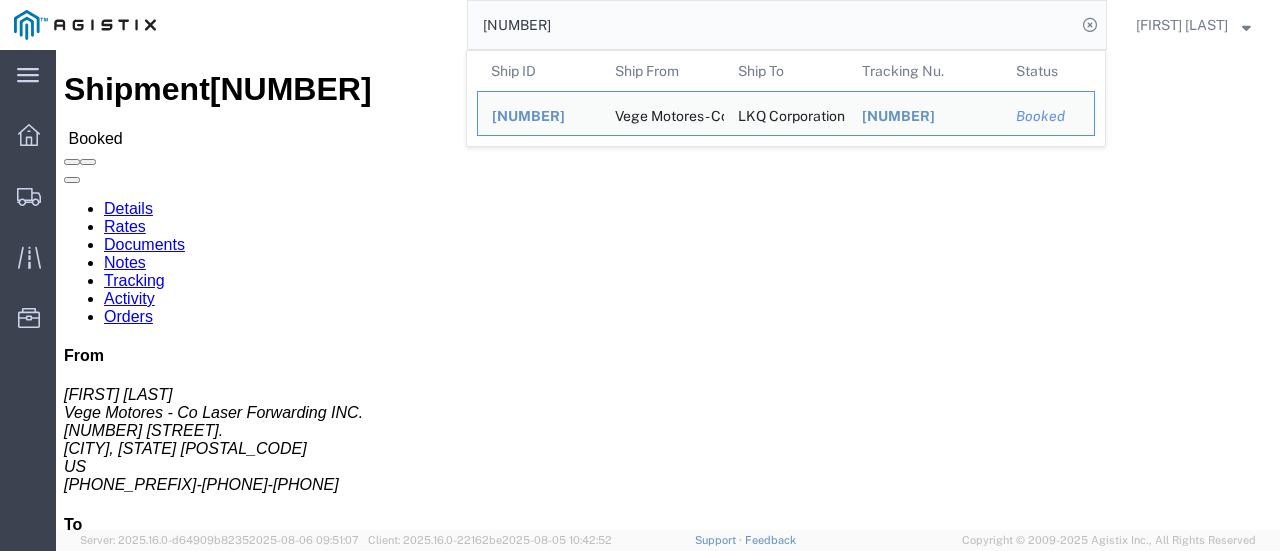 click on "Rates" 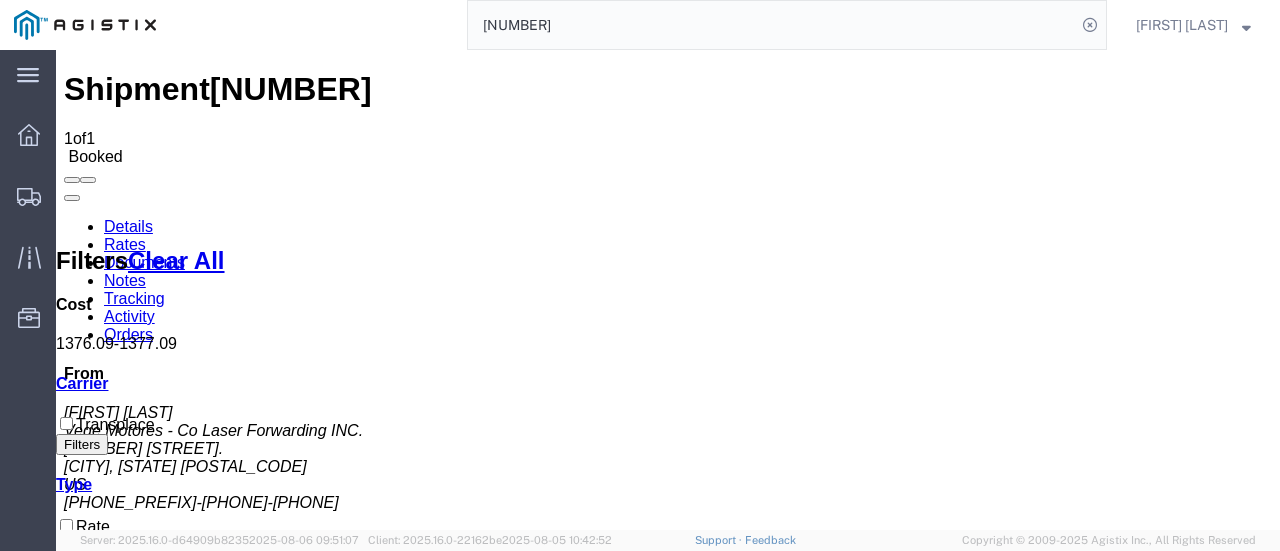 click on "[NUMBER]" 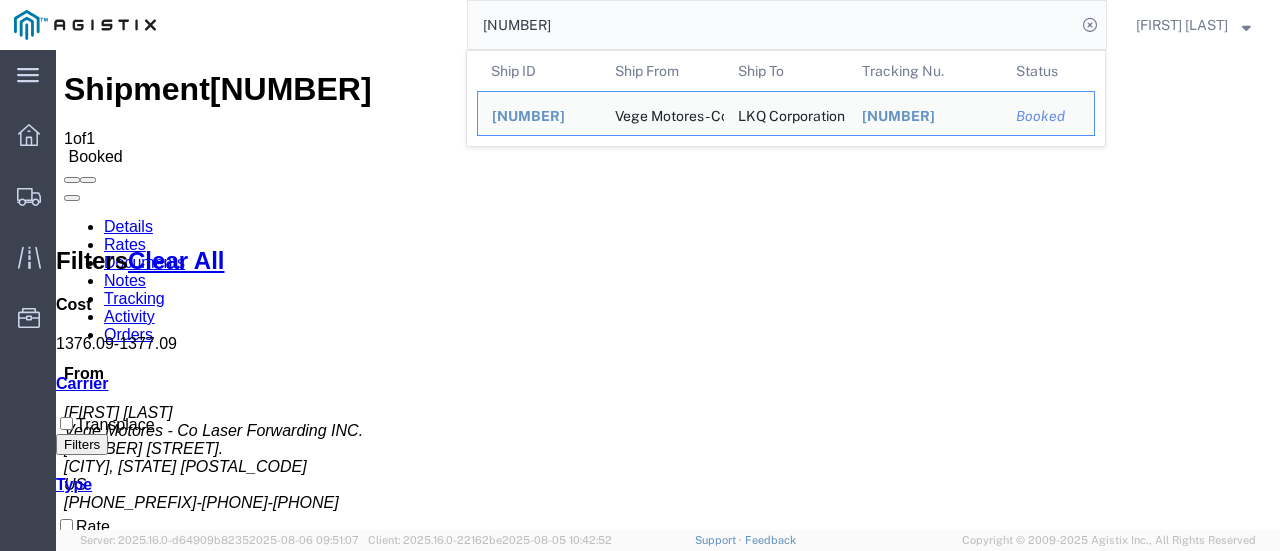 click on "[NUMBER]" 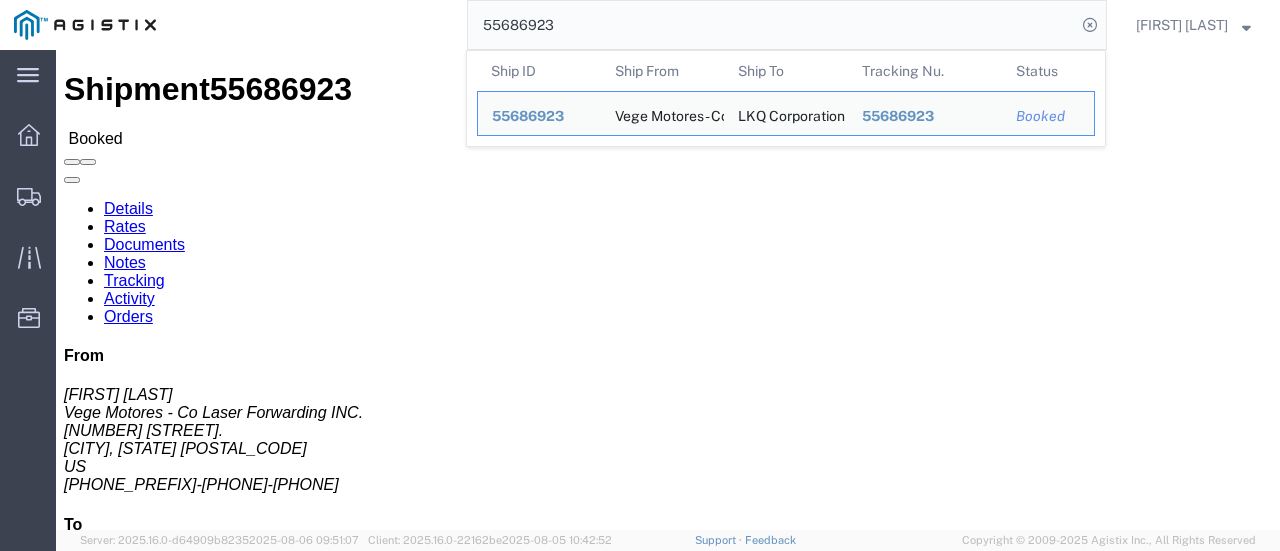 click on "Rates" 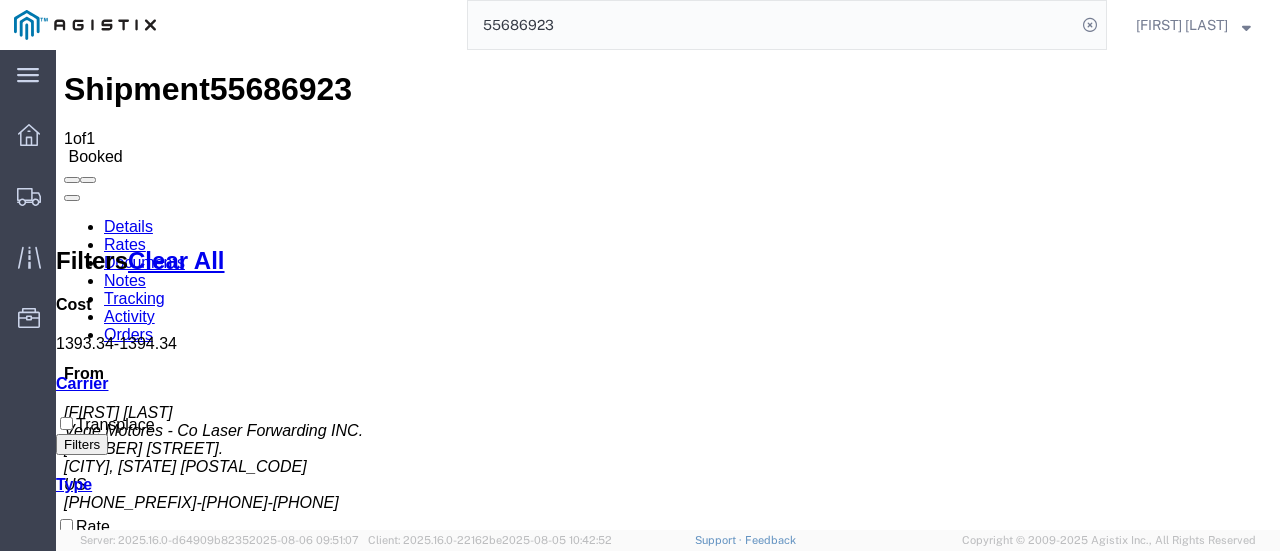 click on "55686923" 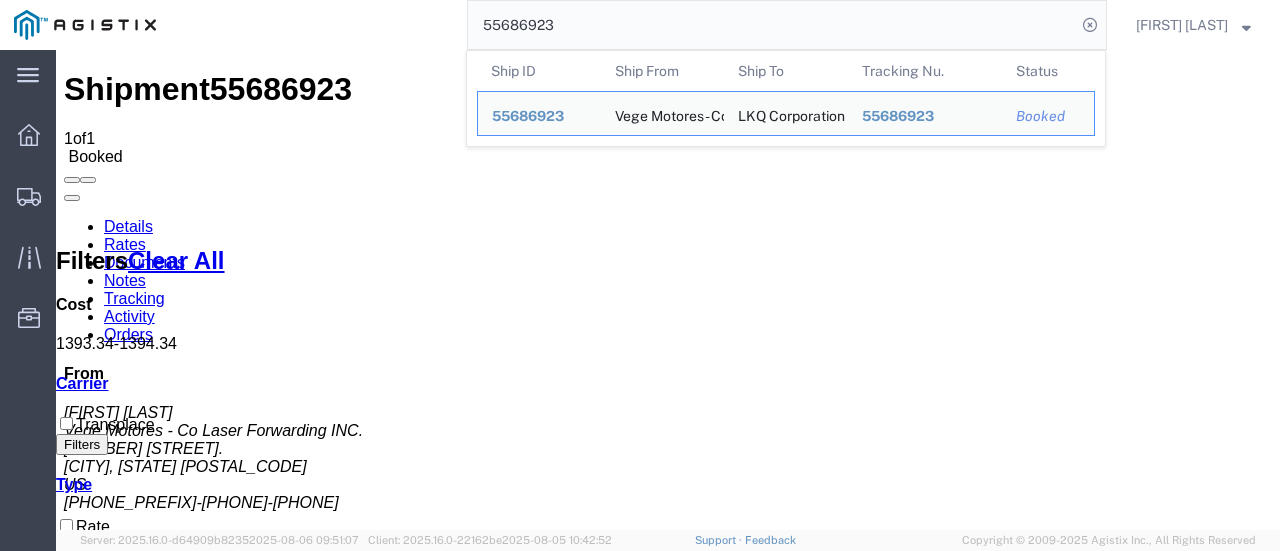 click on "55686923" 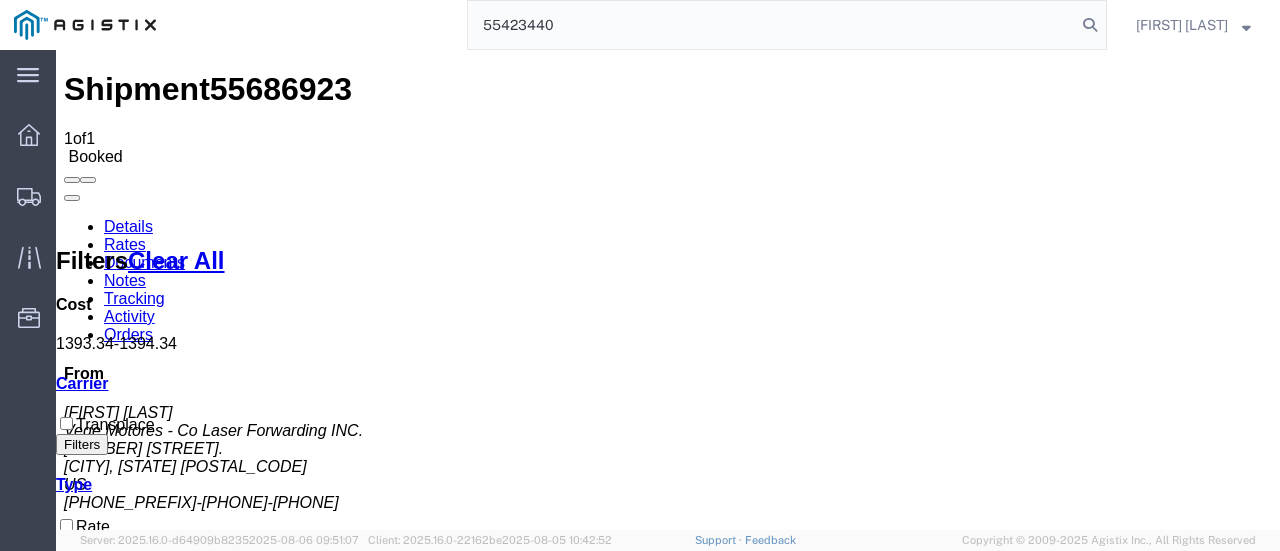 type on "55423440" 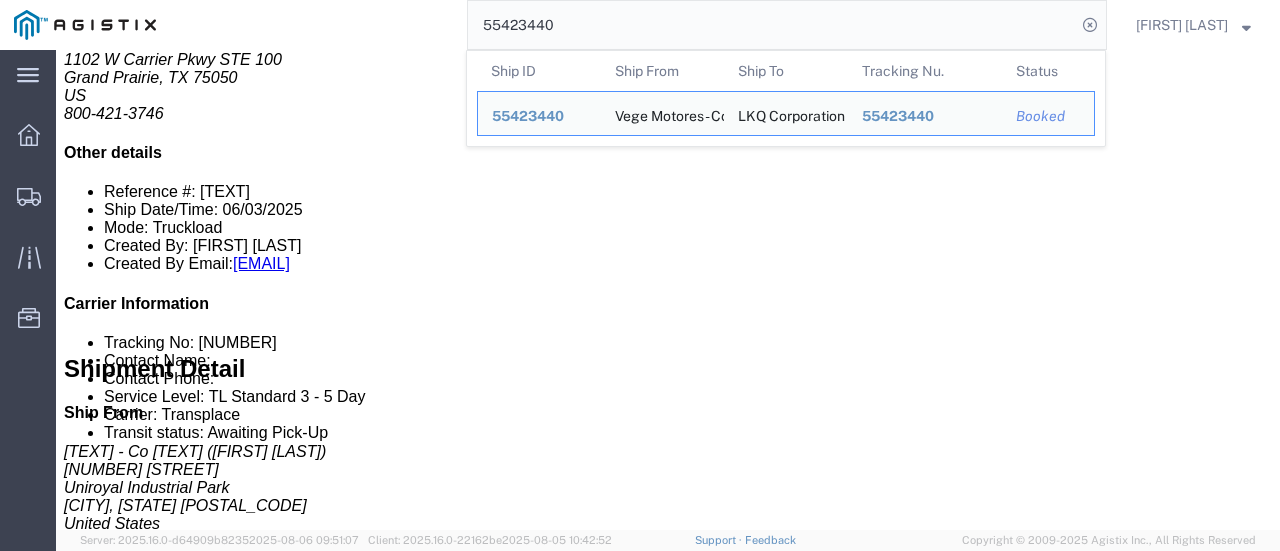 scroll, scrollTop: 552, scrollLeft: 0, axis: vertical 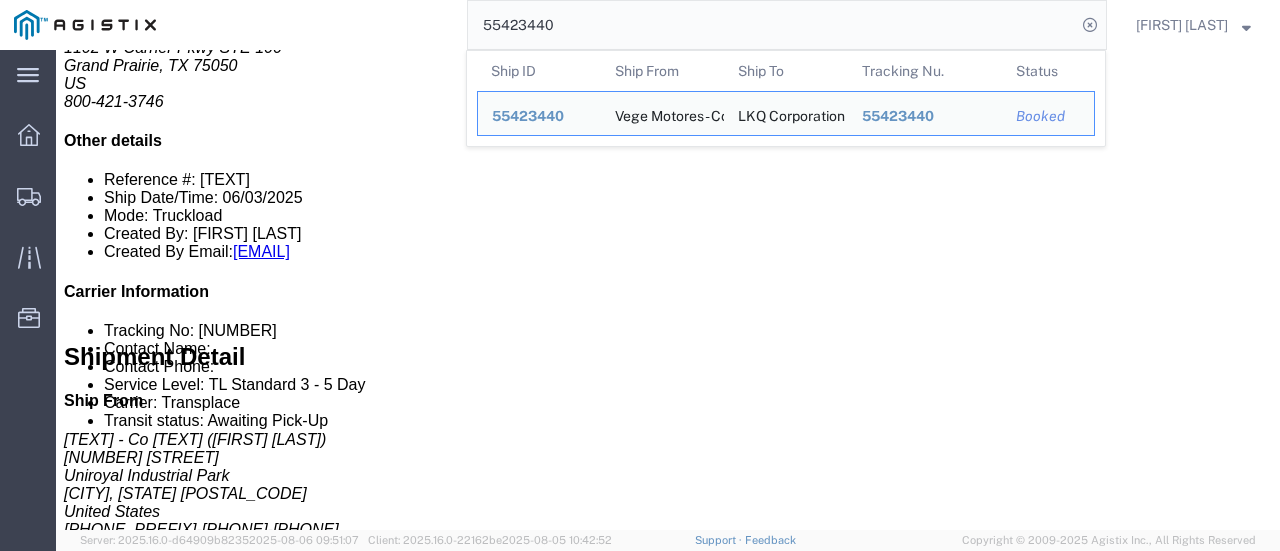 click on "Rates" 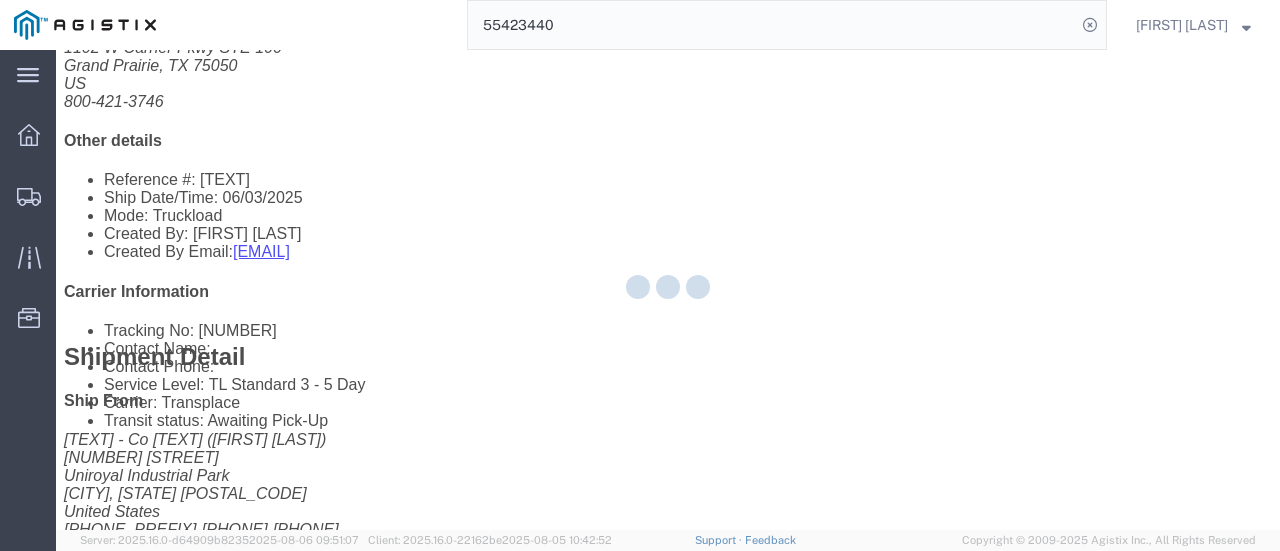scroll, scrollTop: 0, scrollLeft: 0, axis: both 